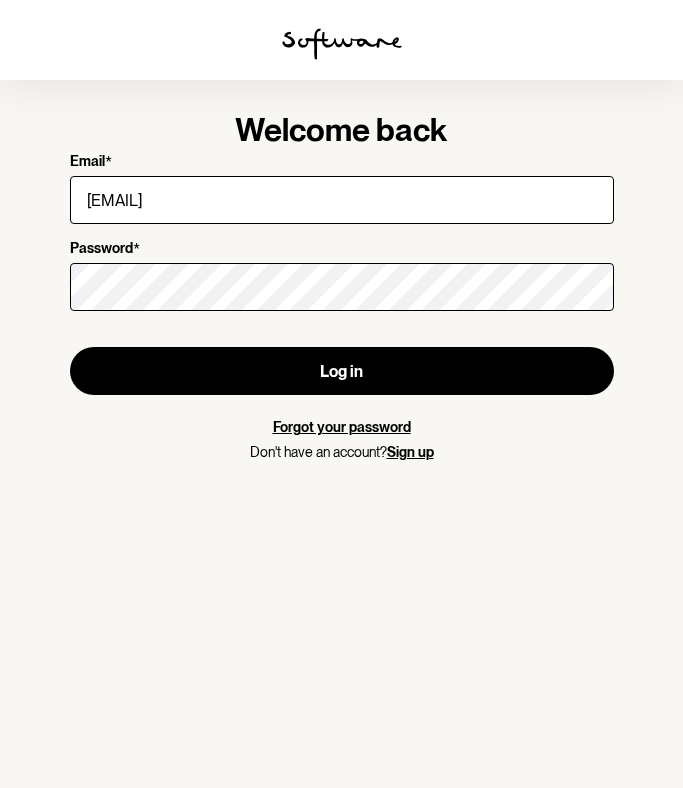 scroll, scrollTop: 0, scrollLeft: 0, axis: both 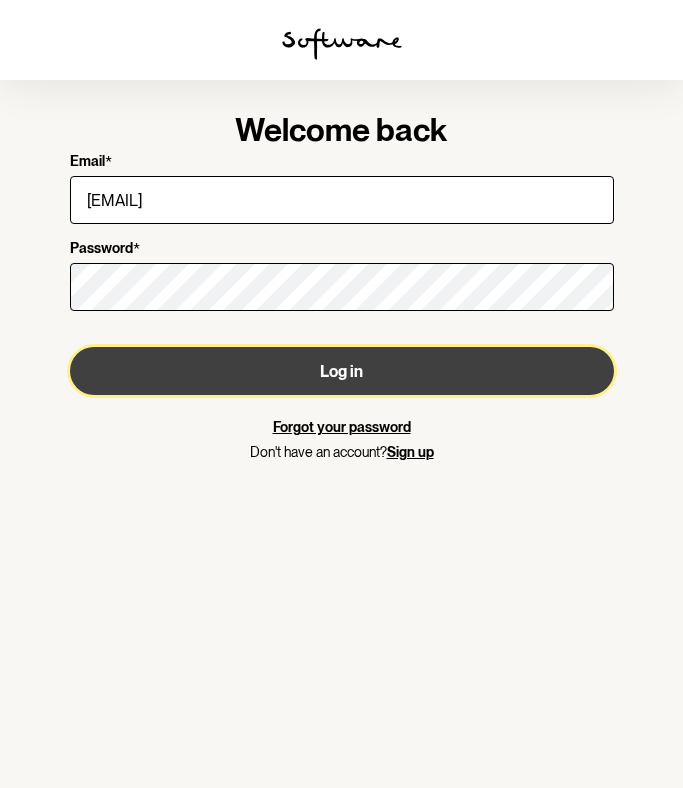 click on "Log in" at bounding box center [342, 371] 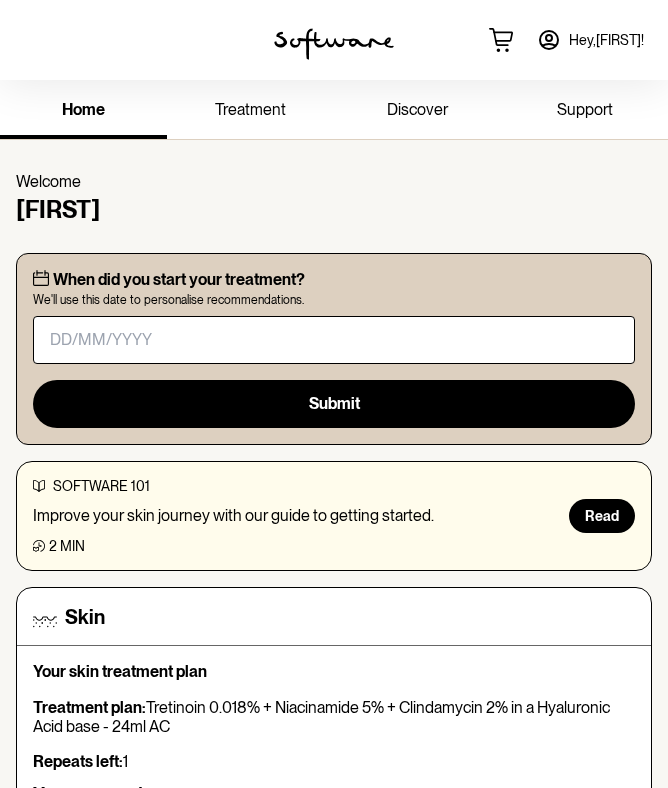 click on "Hey,  [FIRST] !" at bounding box center [606, 40] 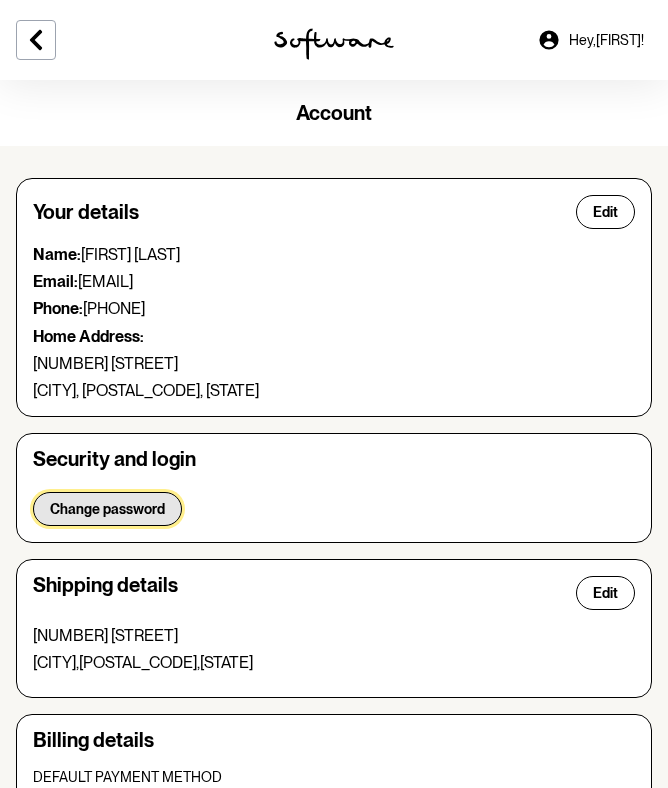 click on "Change password" at bounding box center [107, 509] 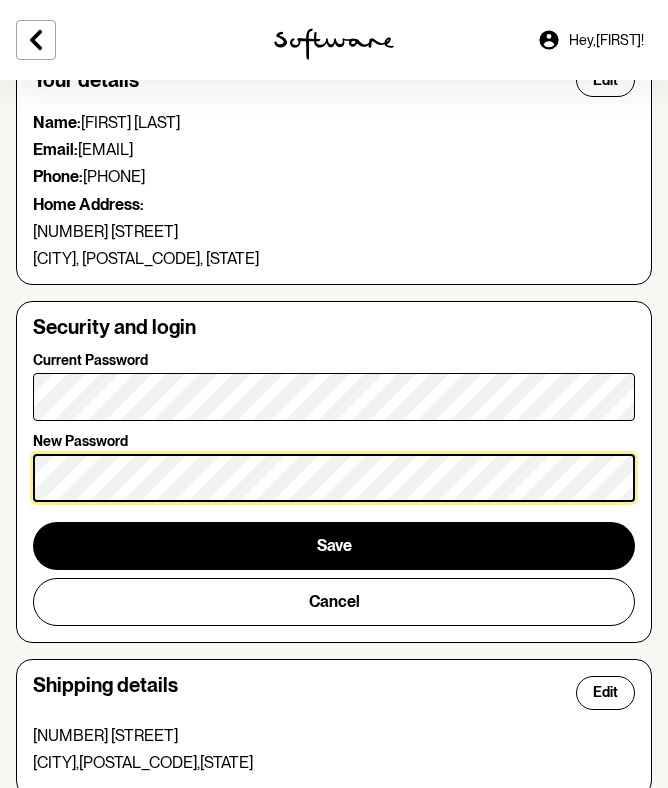 scroll, scrollTop: 133, scrollLeft: 0, axis: vertical 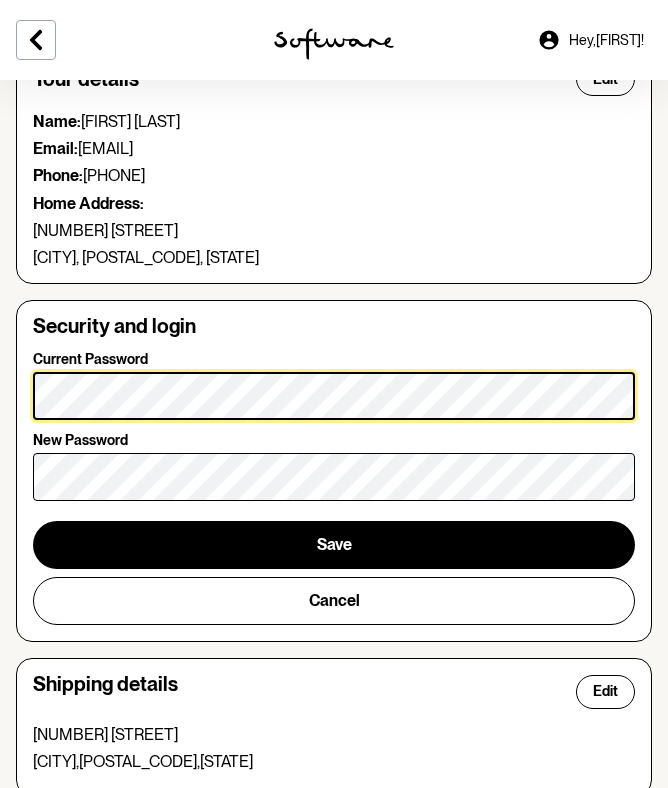 click on "Your details Edit Name:  [FIRST] [LAST] Email:  [EMAIL] Phone:  [PHONE] Home Address:  [NUMBER] [STREET] [CITY], [POSTAL_CODE], [STATE] Security and login Current Password New Password Save Cancel Shipping details Edit [NUMBER] [STREET] [CITY], [POSTAL_CODE], [STATE] Billing details Default payment method [CARD_TYPE] •••• •••• •••• [LAST_FOUR_DIGITS] Expiry [DATE] Medicare Details Add Add your medicare details for your patient profile. Log out" at bounding box center (334, 607) 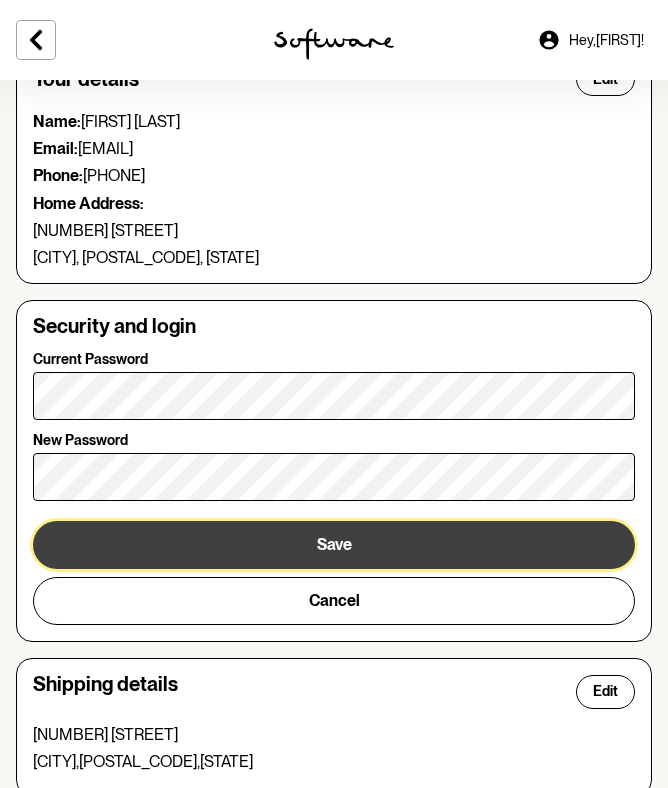 click on "Save" at bounding box center [334, 544] 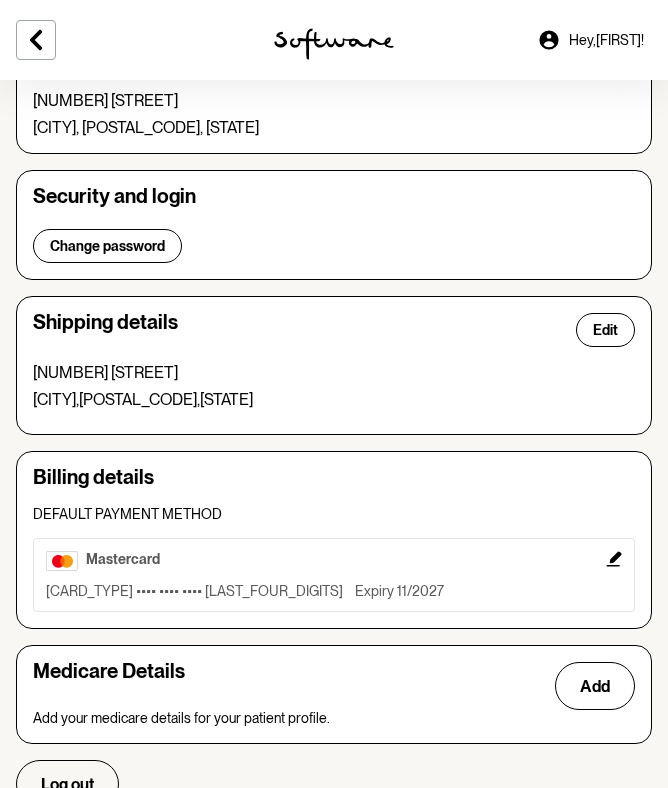 scroll, scrollTop: 347, scrollLeft: 0, axis: vertical 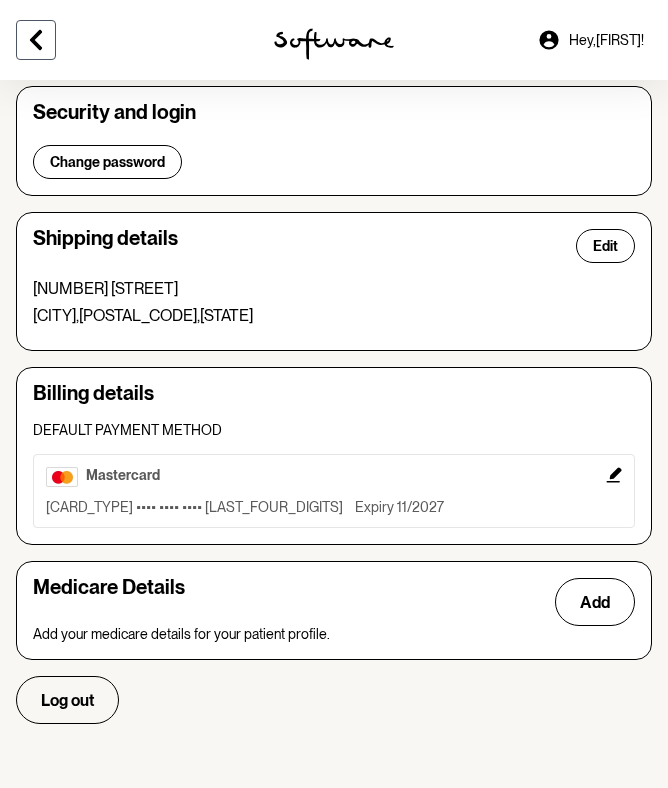 click 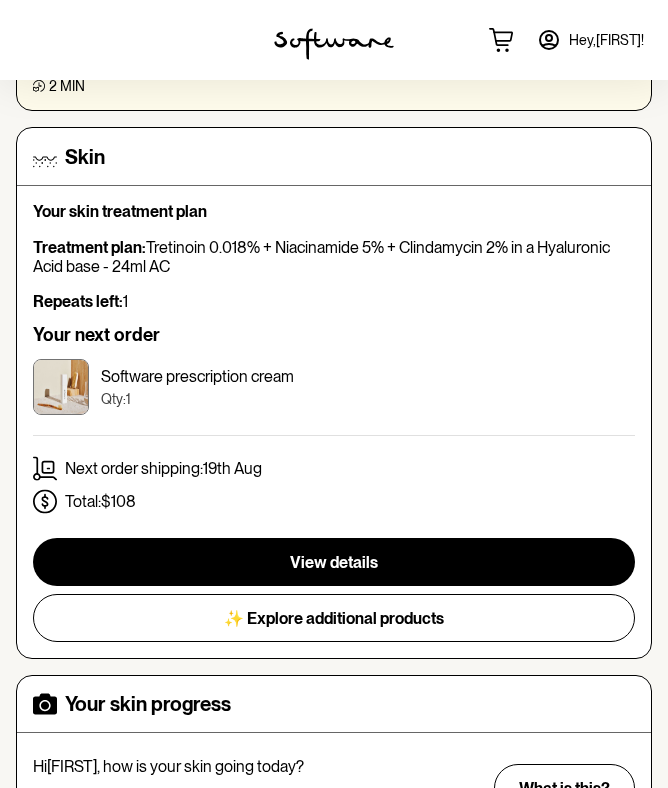 scroll, scrollTop: 464, scrollLeft: 0, axis: vertical 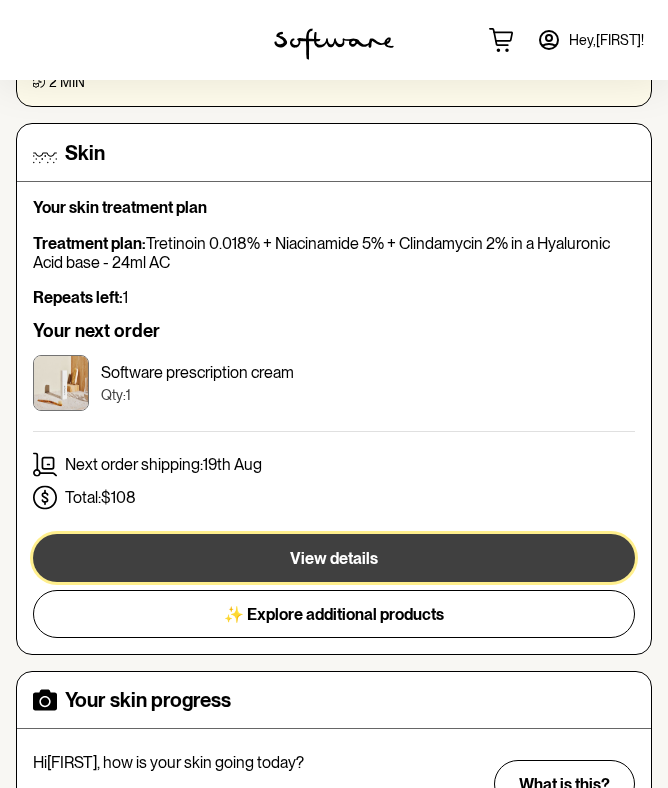 click on "View details" at bounding box center (334, 558) 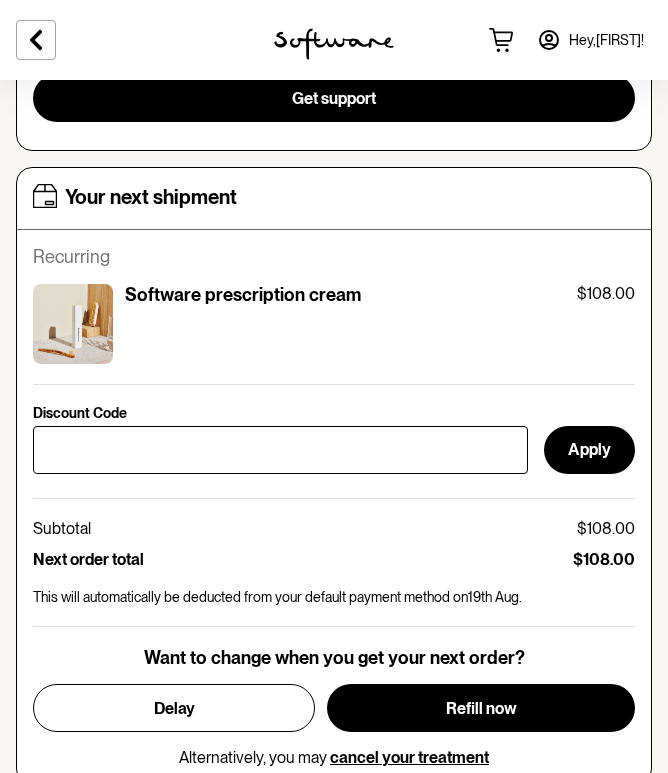 scroll, scrollTop: 666, scrollLeft: 0, axis: vertical 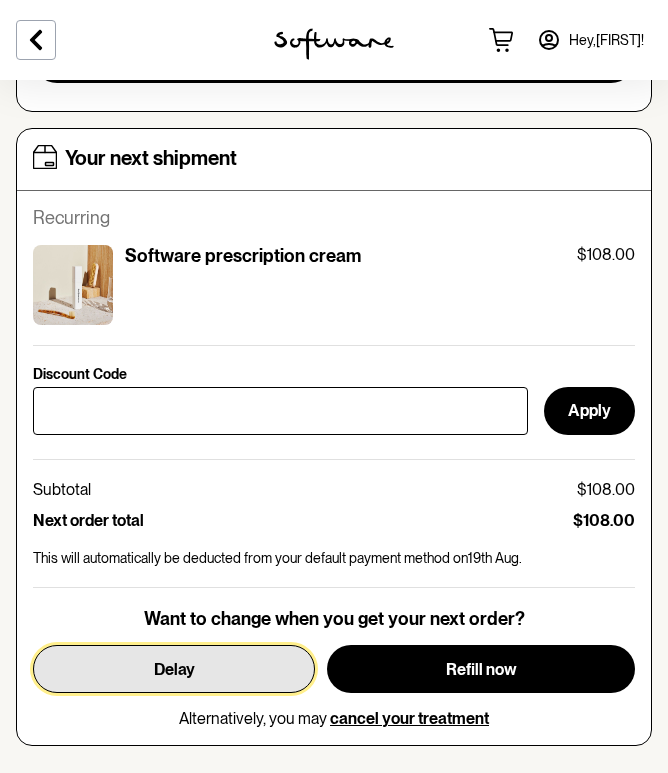 click on "Delay" at bounding box center (174, 669) 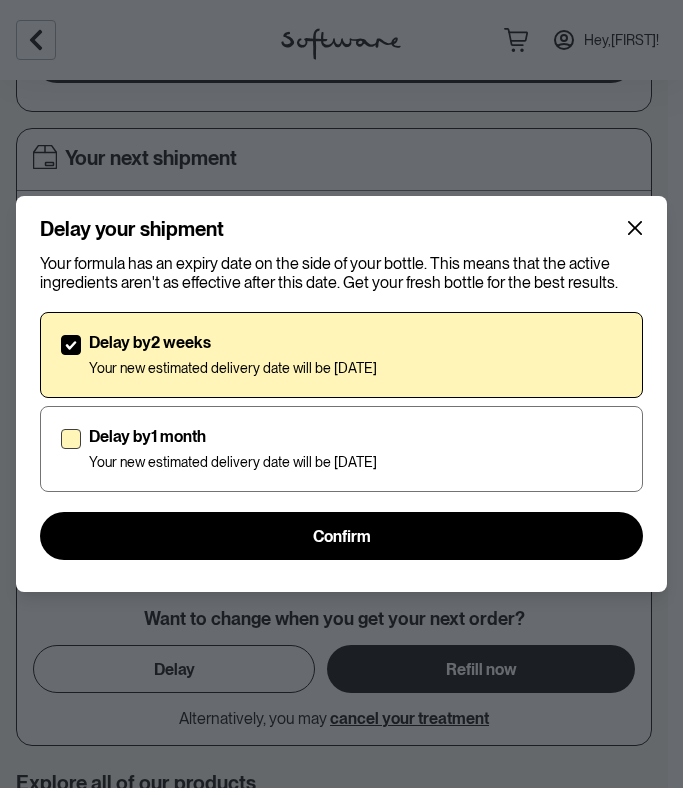 click on "Delay by  1 month" at bounding box center [233, 436] 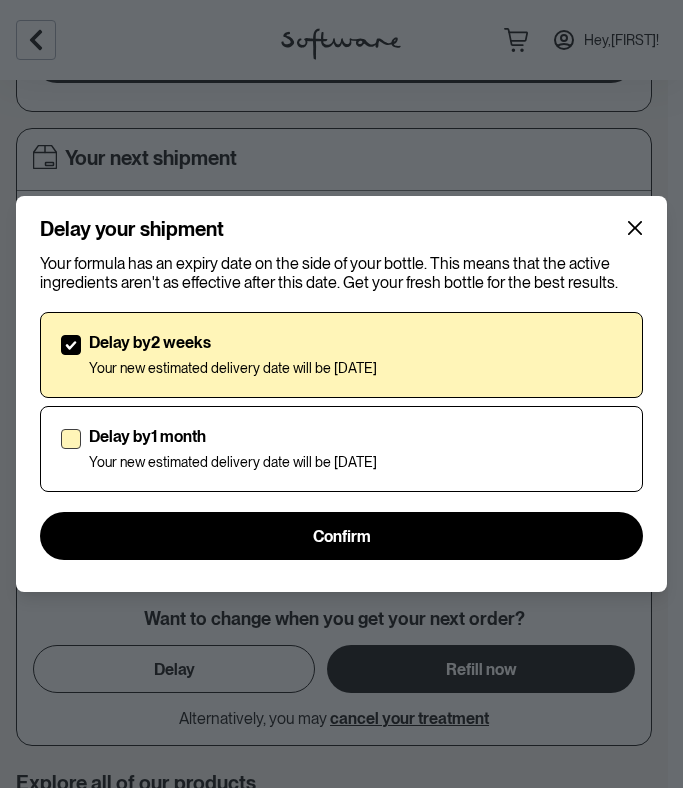 click on "Delay by  1 month Your new estimated delivery date will be   [DATE]" at bounding box center [60, 449] 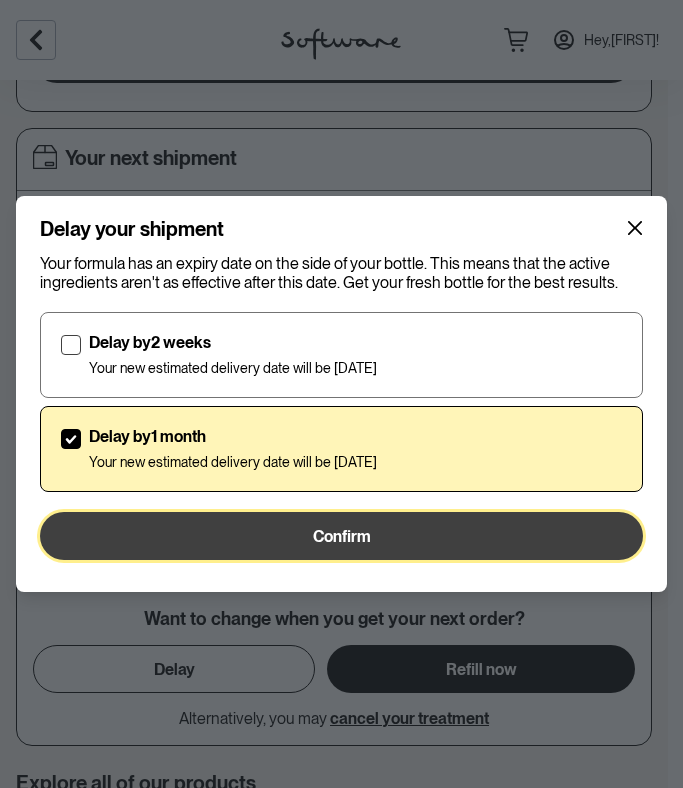 click on "Confirm" at bounding box center [341, 536] 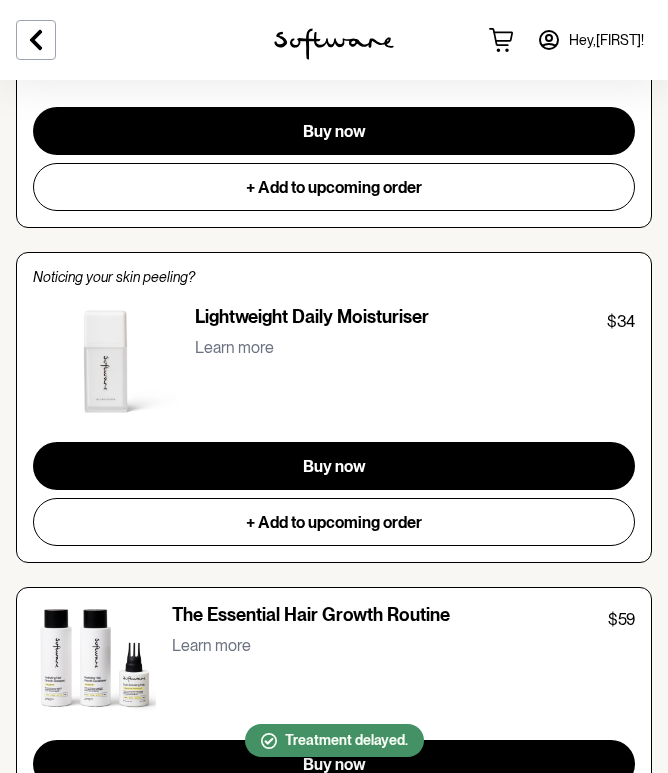 scroll, scrollTop: 1565, scrollLeft: 0, axis: vertical 